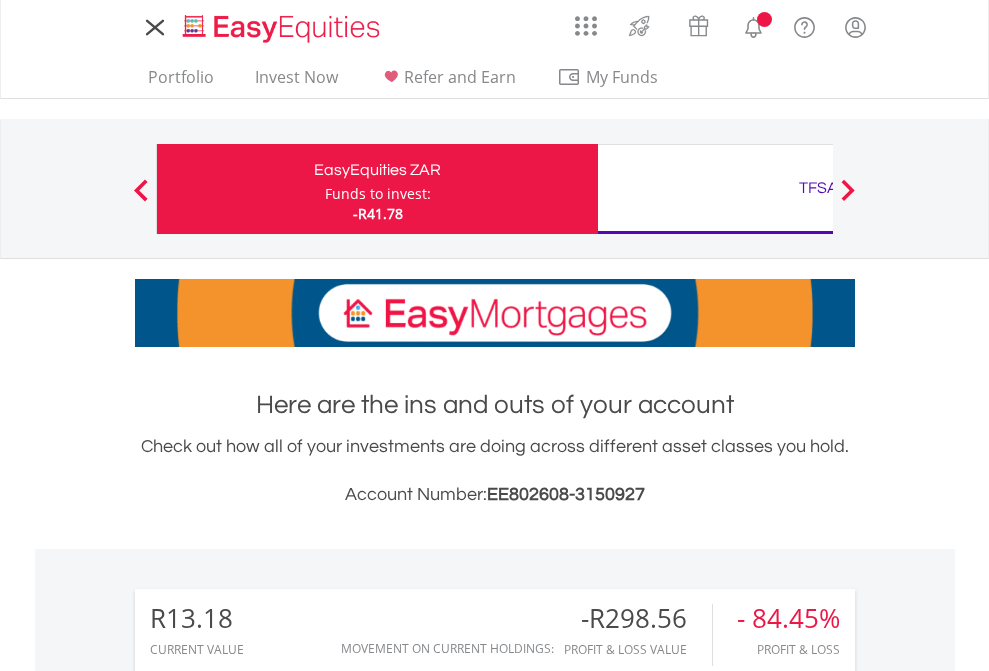 scroll, scrollTop: 0, scrollLeft: 0, axis: both 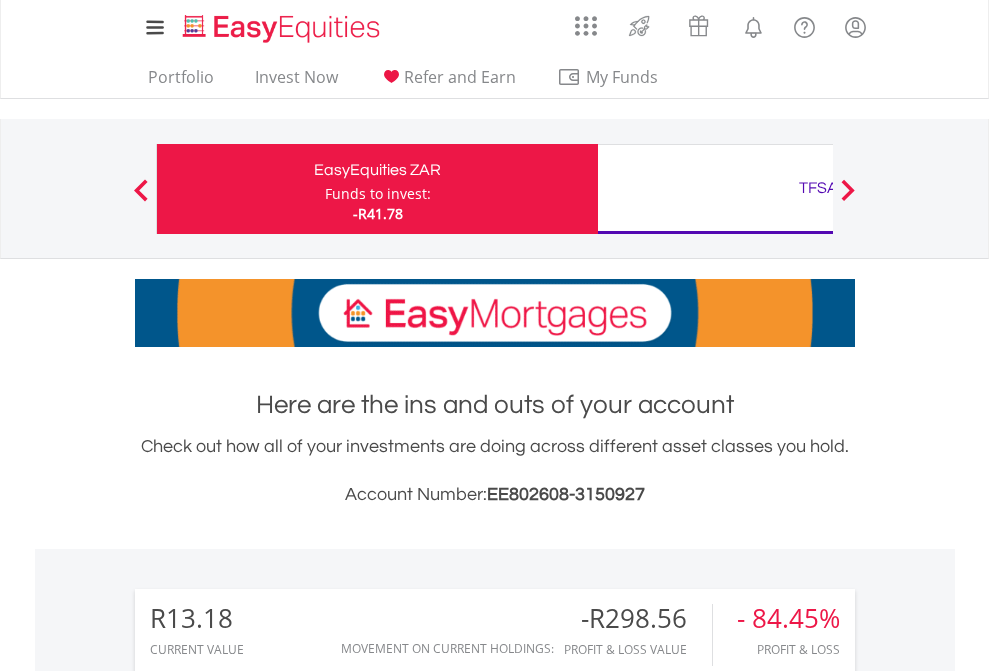 click on "Funds to invest:" at bounding box center (378, 194) 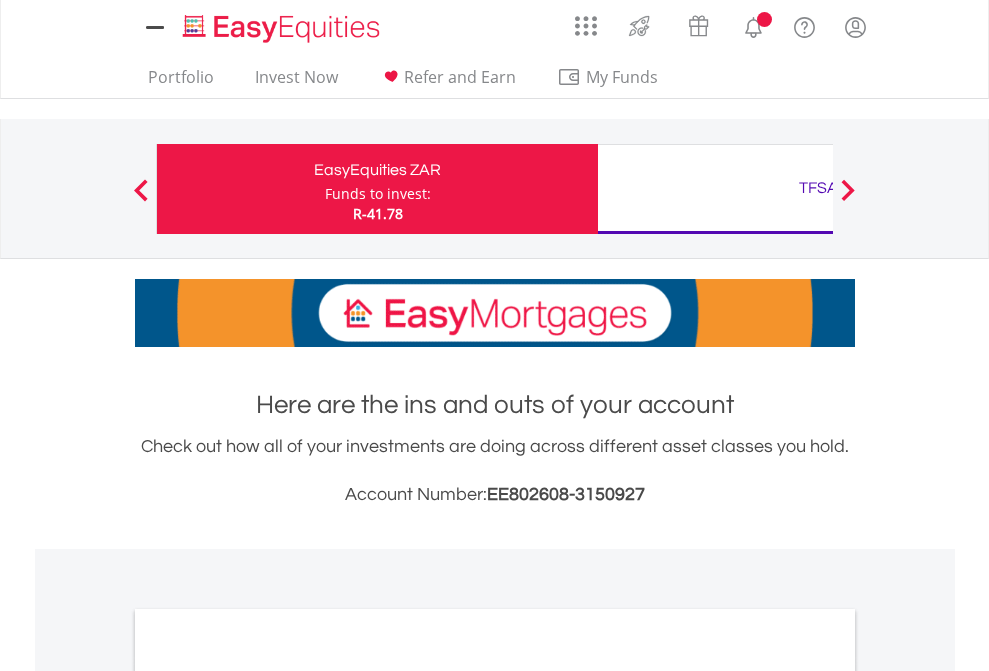 scroll, scrollTop: 0, scrollLeft: 0, axis: both 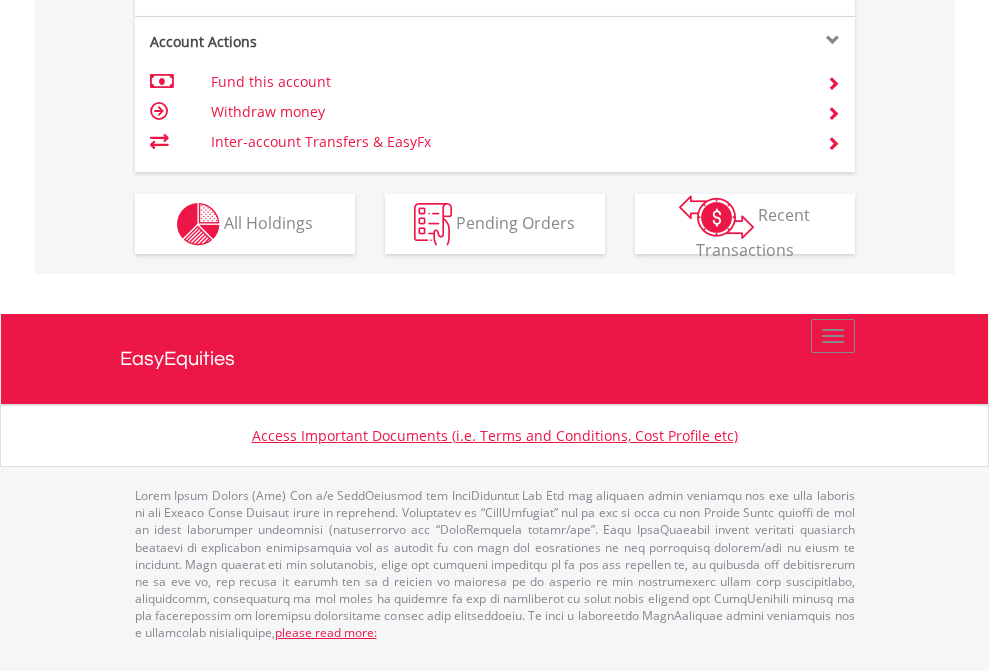 click on "Investment types" at bounding box center (706, -337) 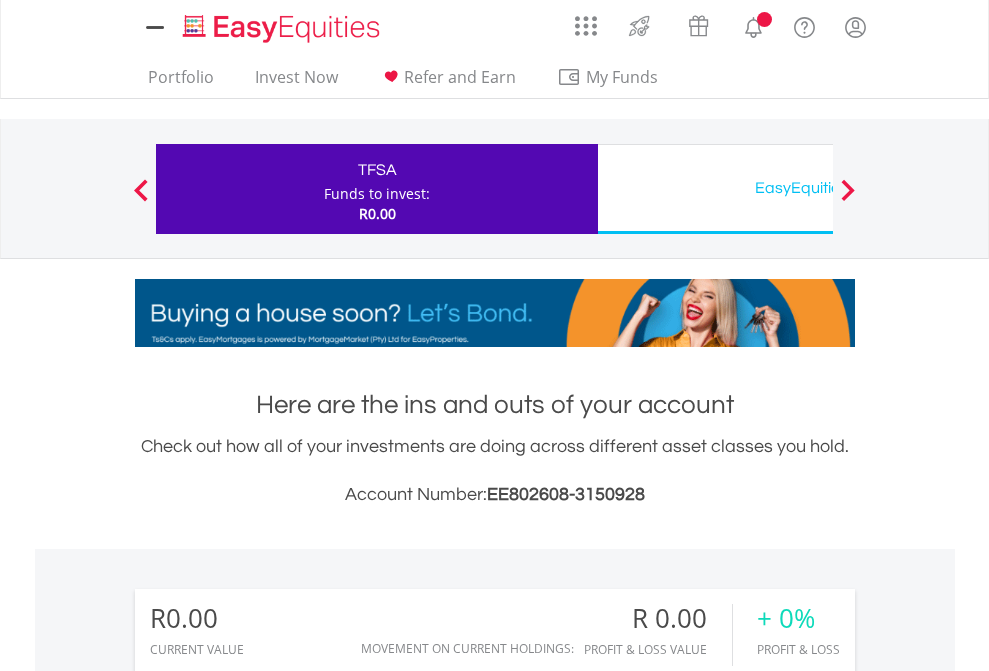 scroll, scrollTop: 0, scrollLeft: 0, axis: both 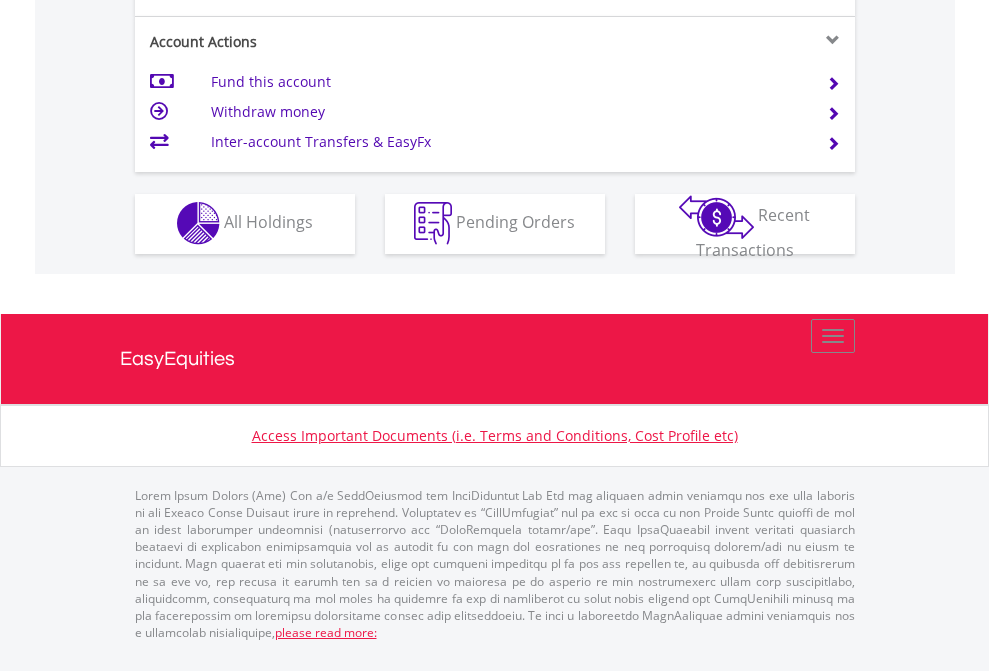 click on "Investment types" at bounding box center (706, -353) 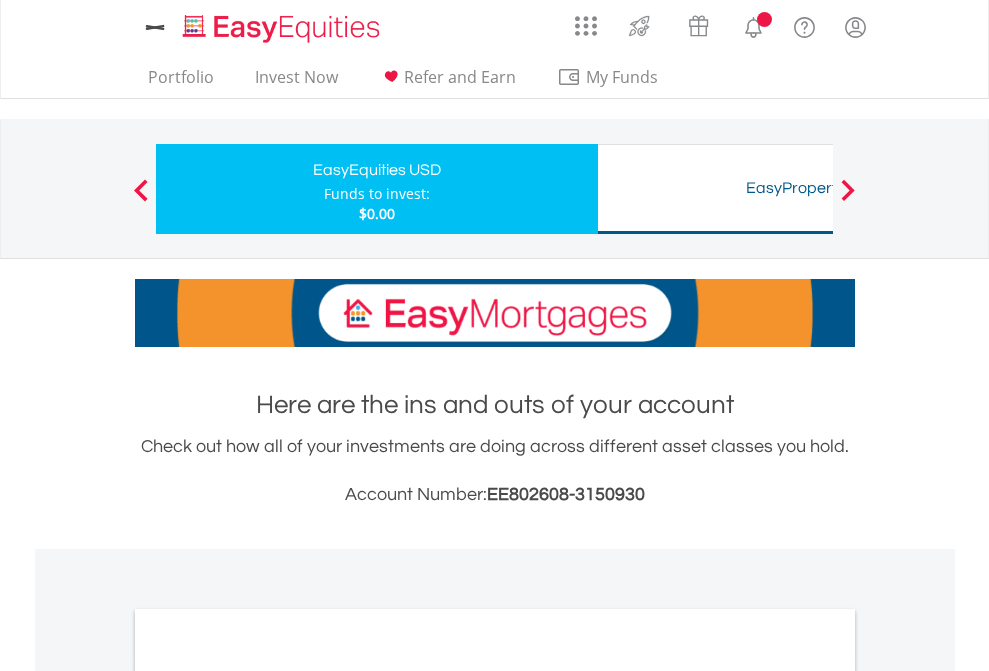 scroll, scrollTop: 0, scrollLeft: 0, axis: both 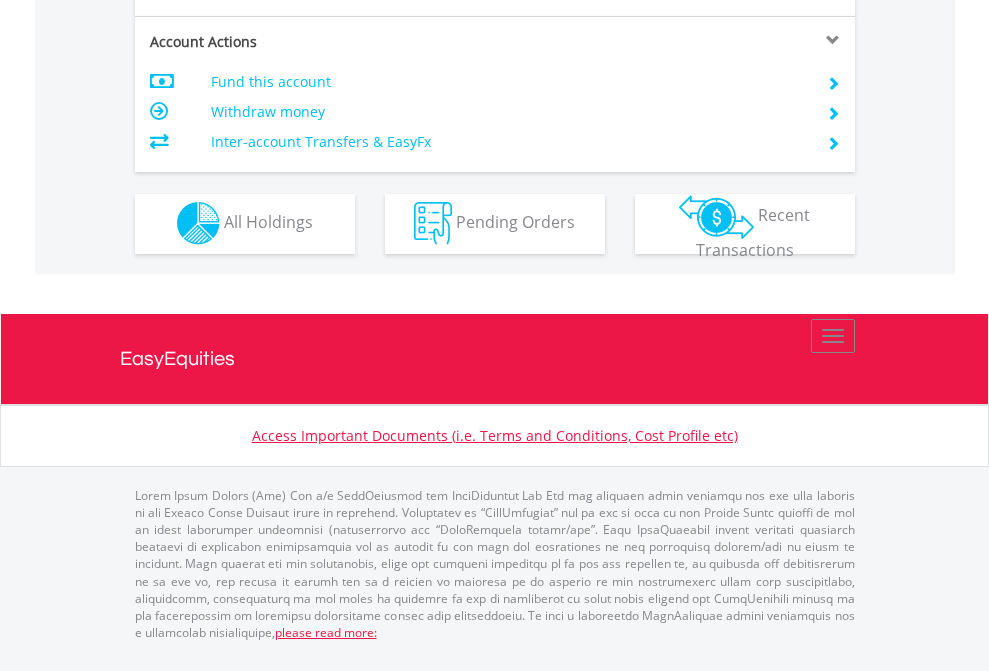 click on "Investment types" at bounding box center [706, -353] 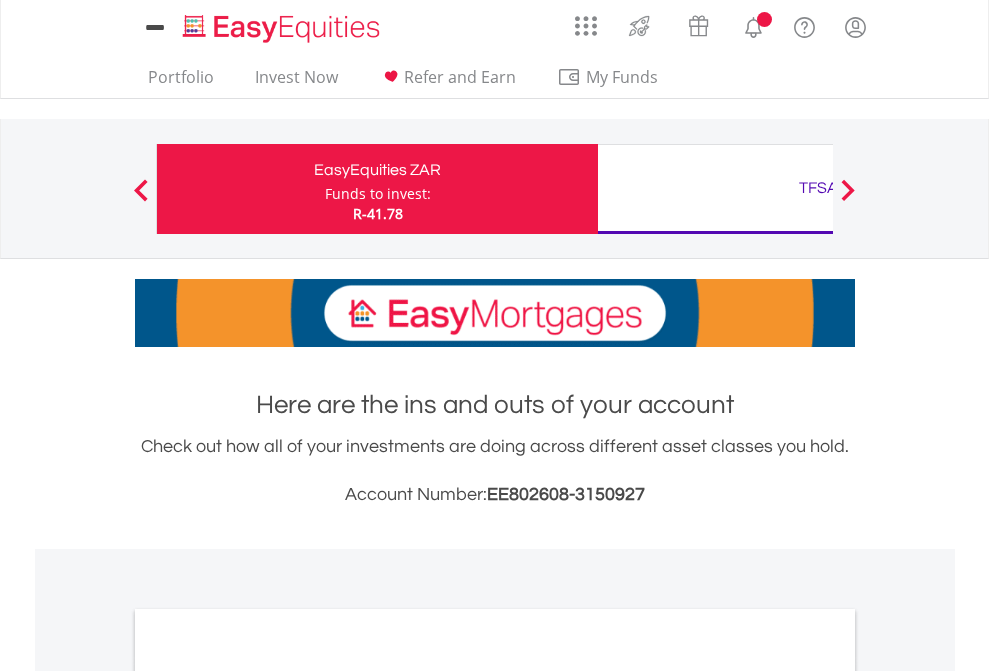 scroll, scrollTop: 0, scrollLeft: 0, axis: both 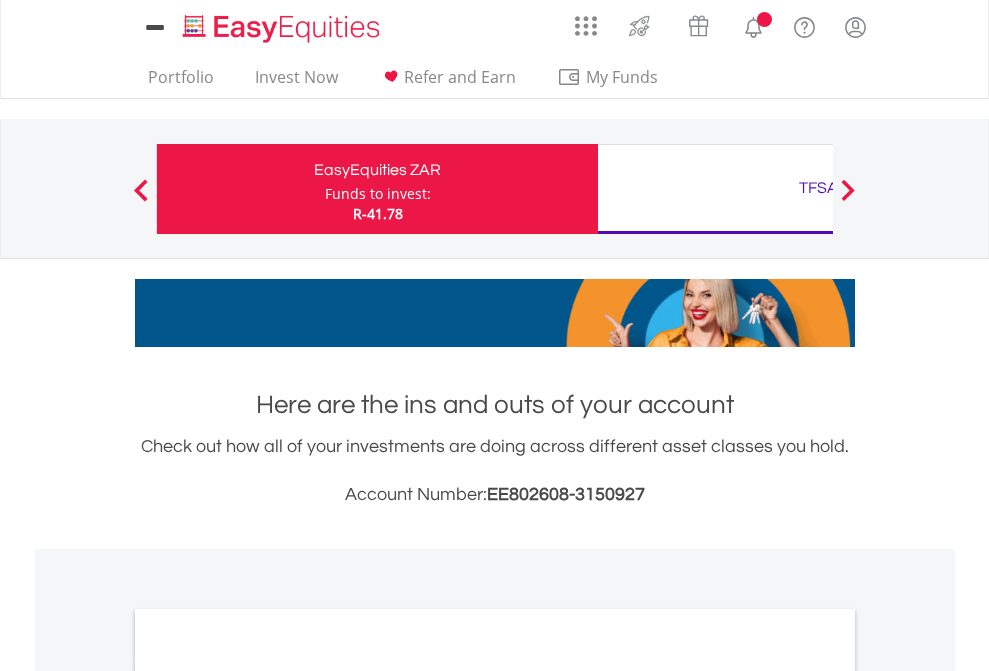 click on "All Holdings" at bounding box center [268, 1096] 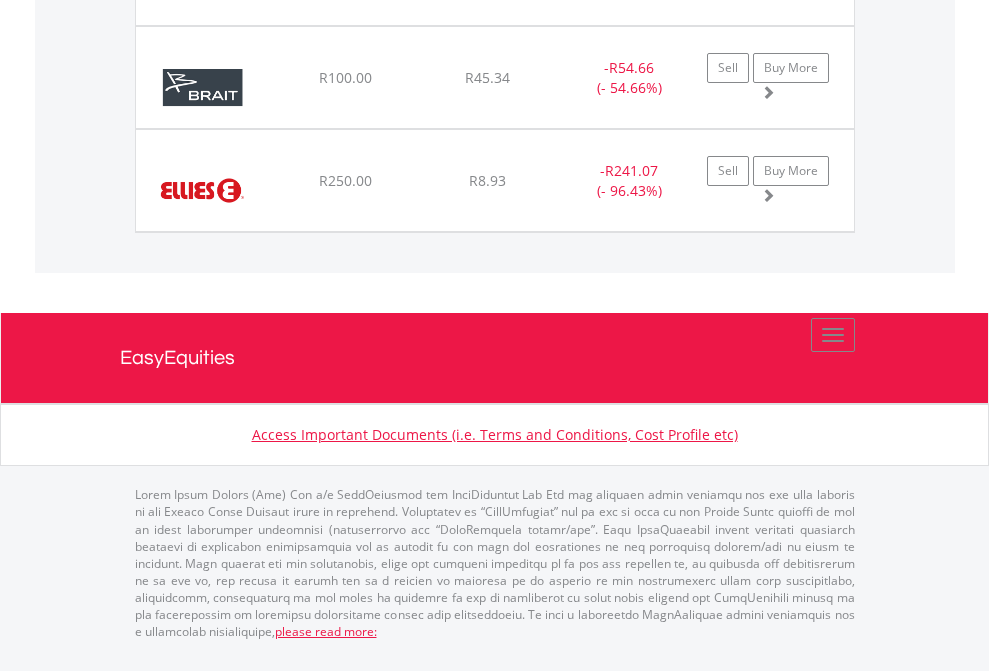 scroll, scrollTop: 144, scrollLeft: 0, axis: vertical 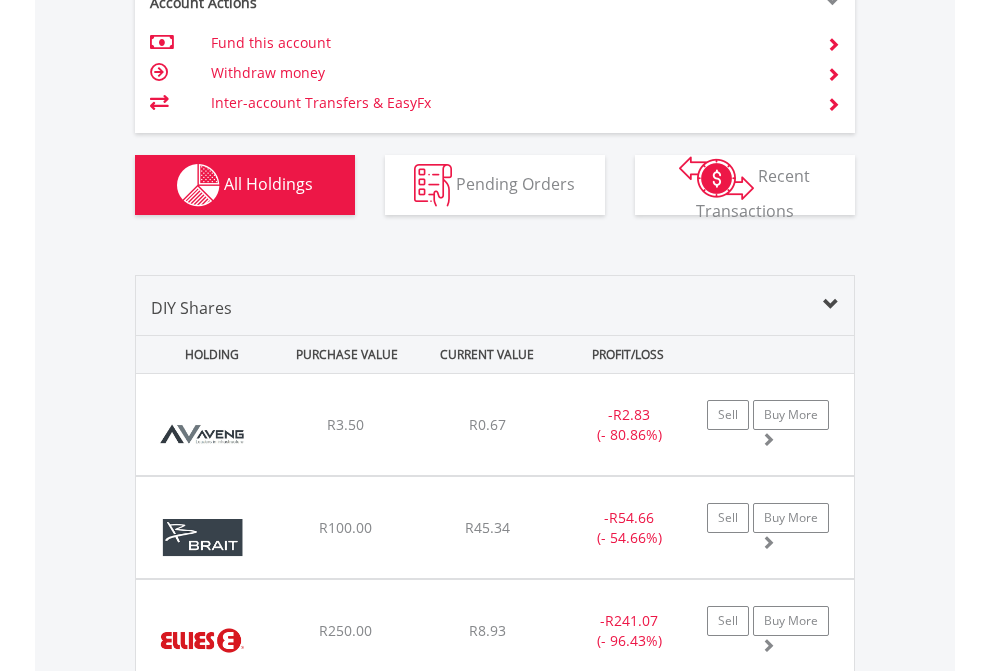 click on "TFSA" at bounding box center (818, -1175) 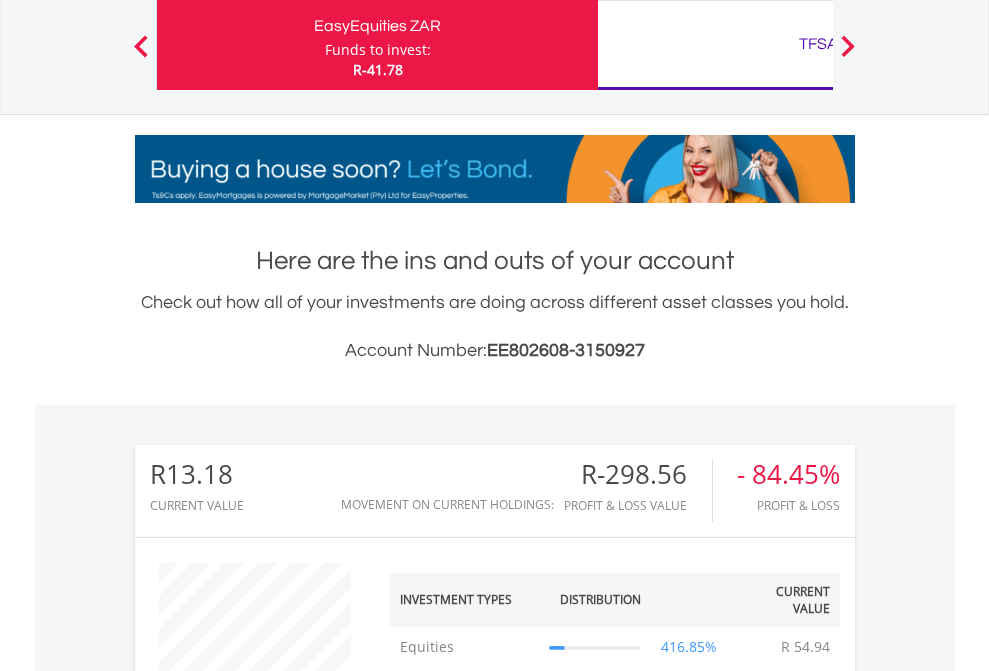 scroll, scrollTop: 999808, scrollLeft: 999687, axis: both 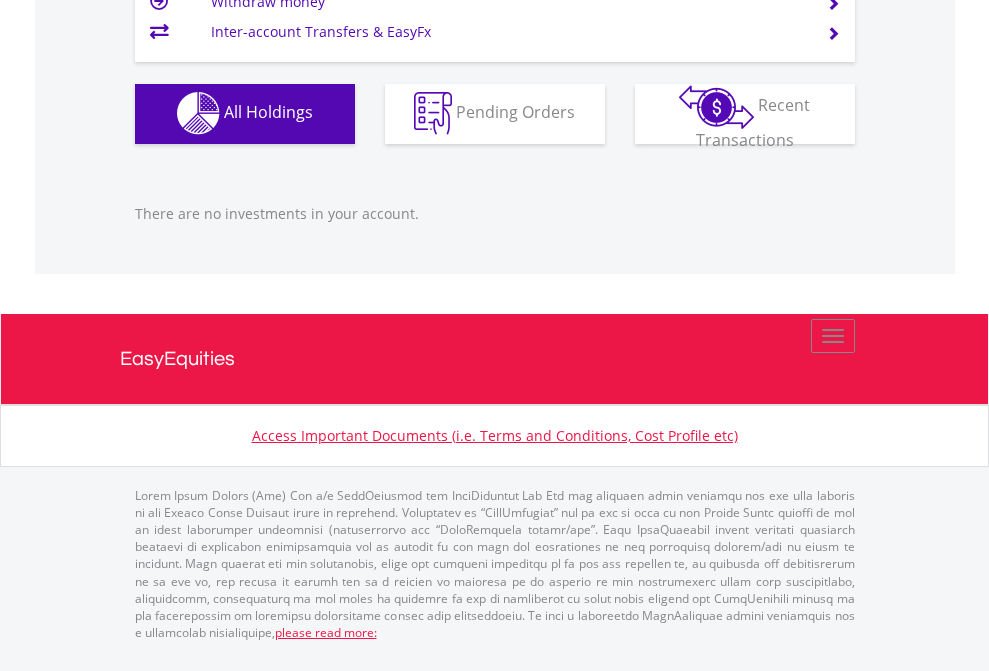 click on "EasyEquities USD" at bounding box center [818, -1142] 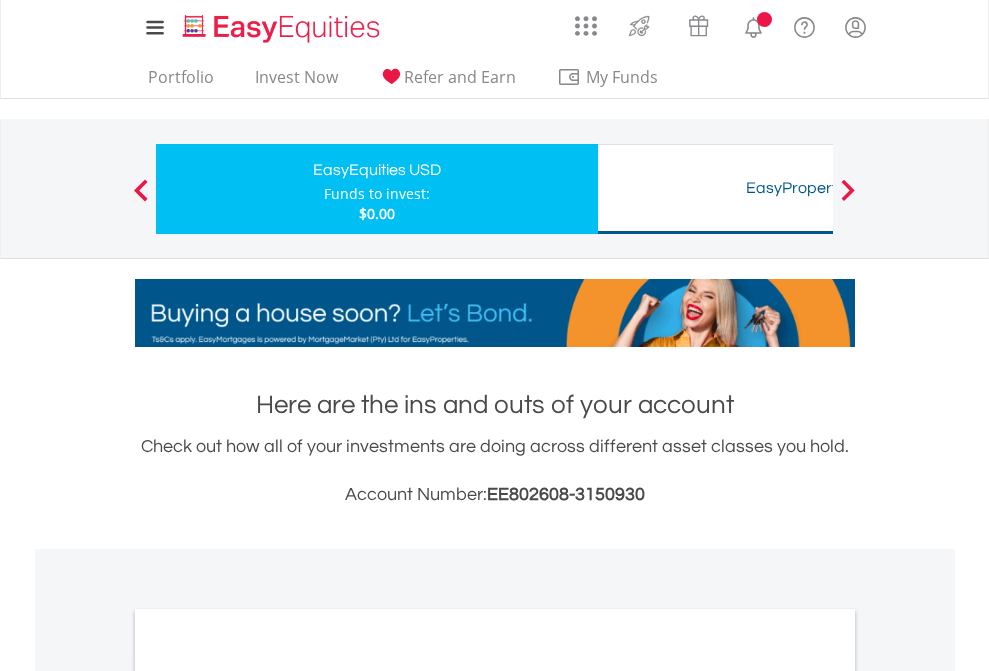 scroll, scrollTop: 0, scrollLeft: 0, axis: both 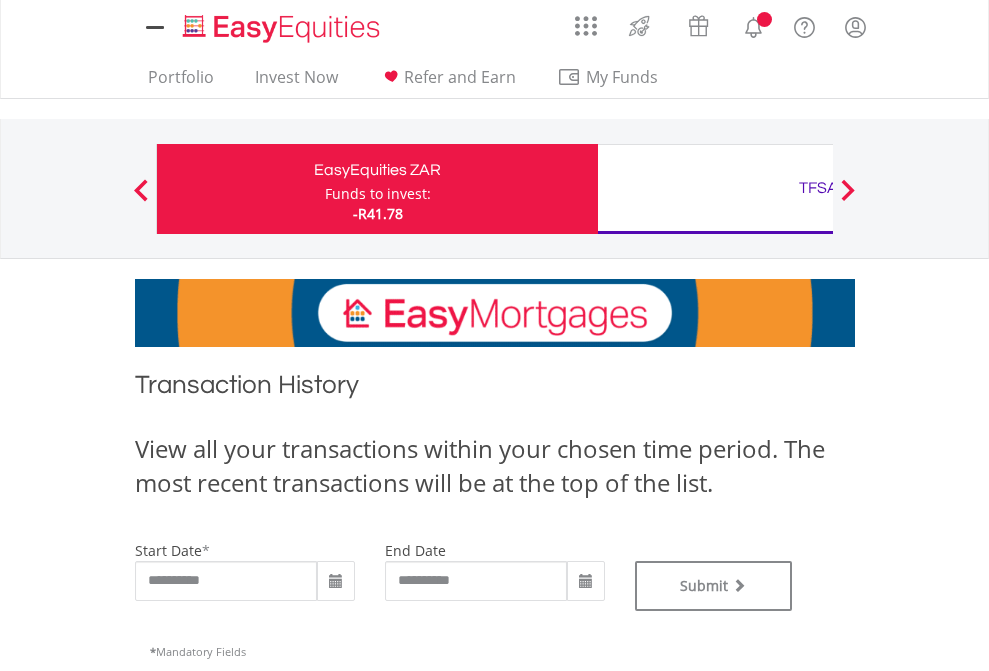 type on "**********" 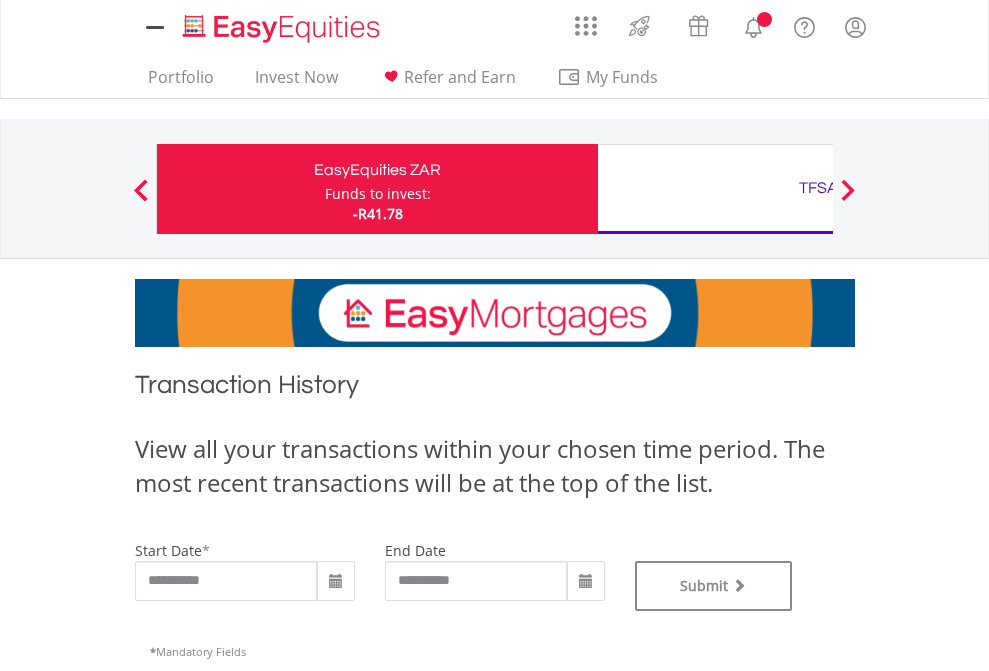 scroll, scrollTop: 0, scrollLeft: 0, axis: both 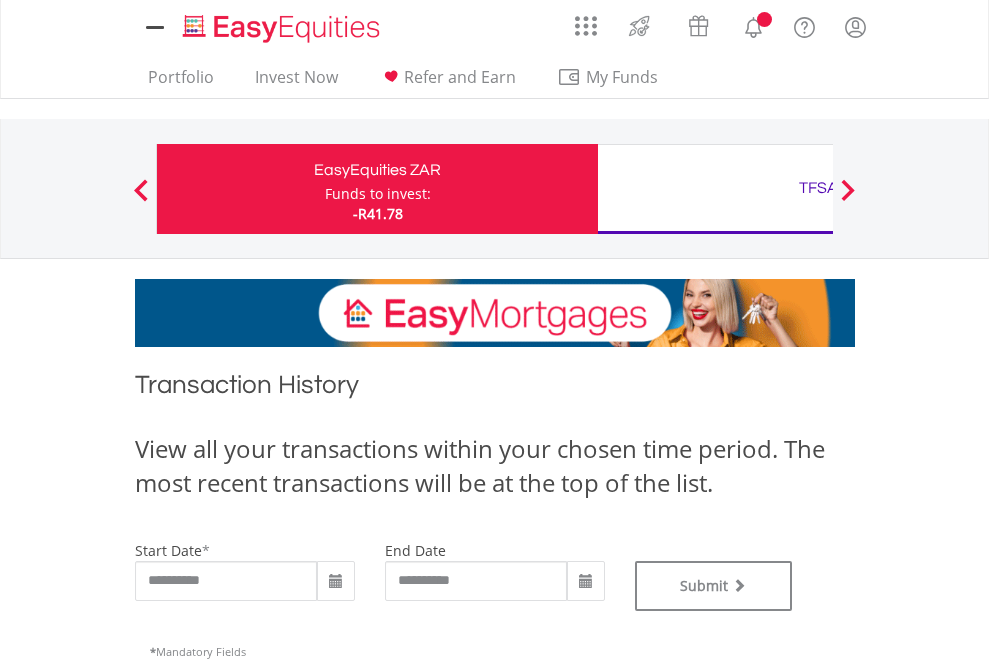 type on "**********" 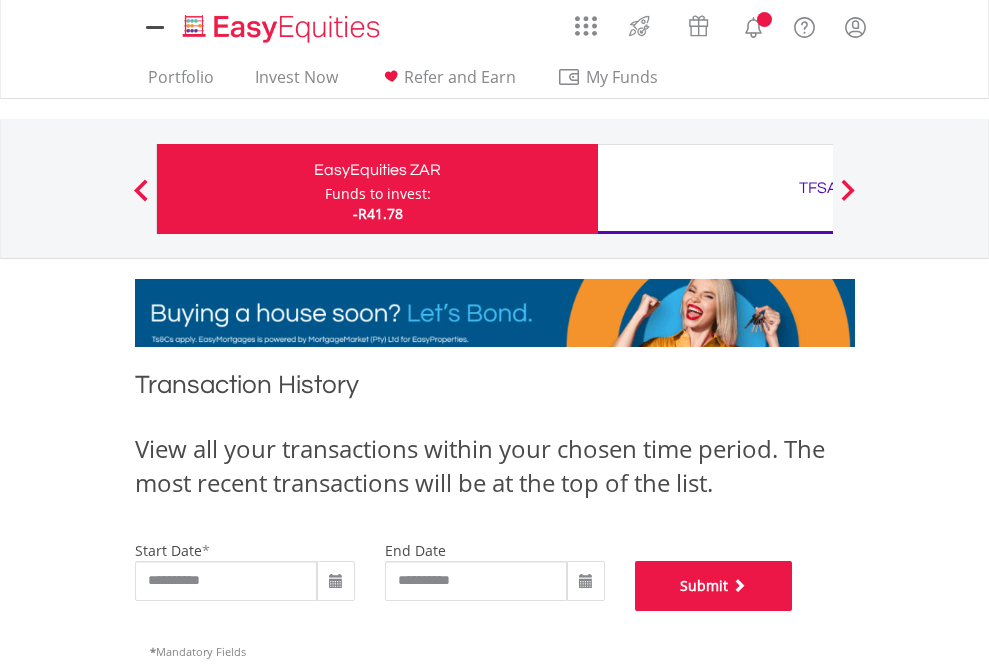 click on "Submit" at bounding box center (714, 586) 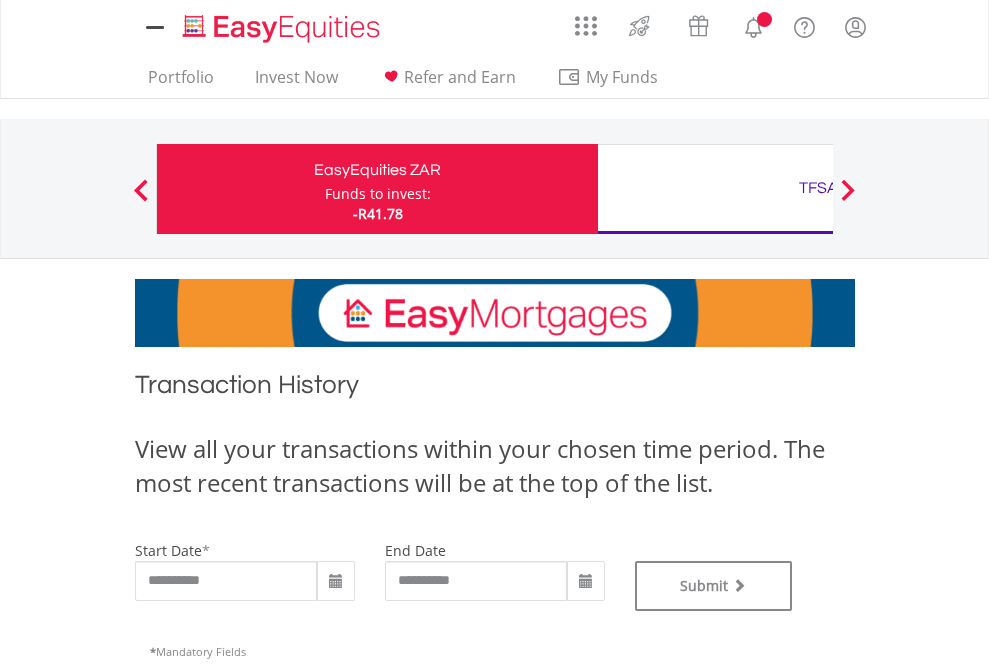 scroll, scrollTop: 0, scrollLeft: 0, axis: both 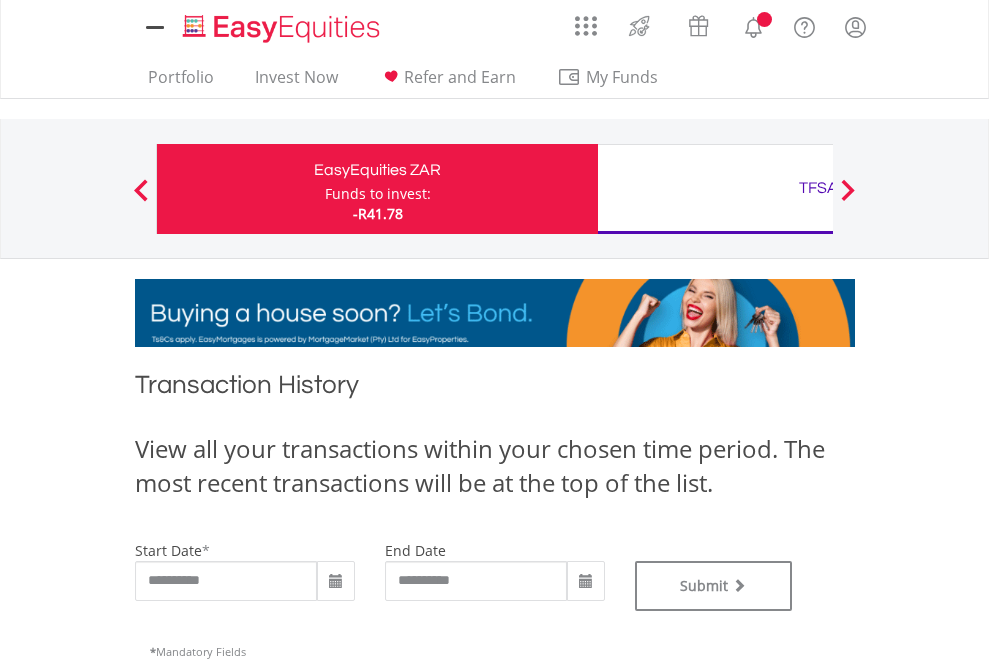 click on "TFSA" at bounding box center (818, 188) 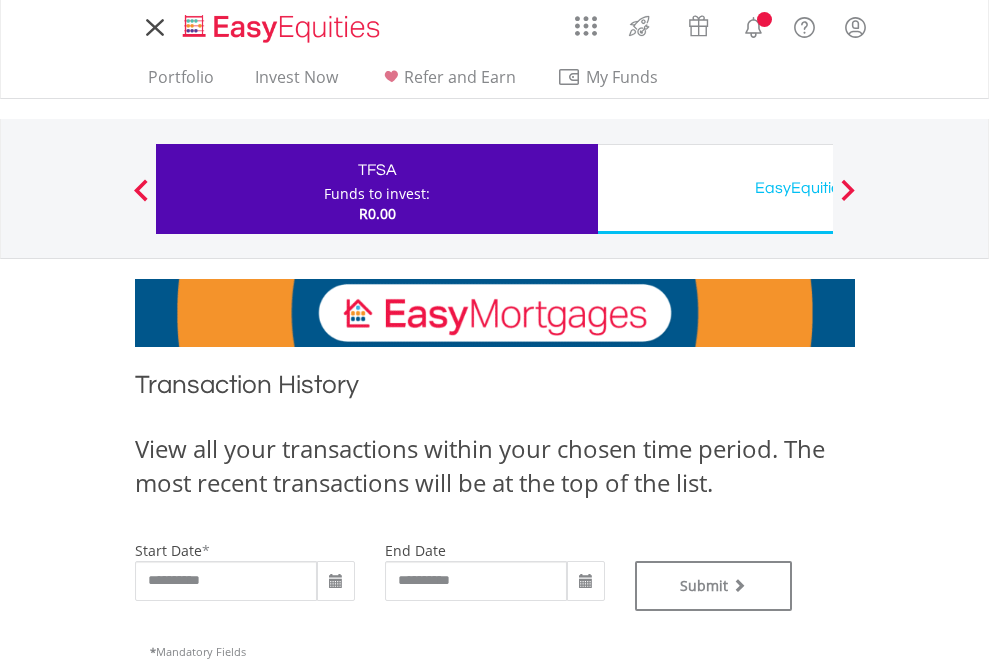 scroll, scrollTop: 0, scrollLeft: 0, axis: both 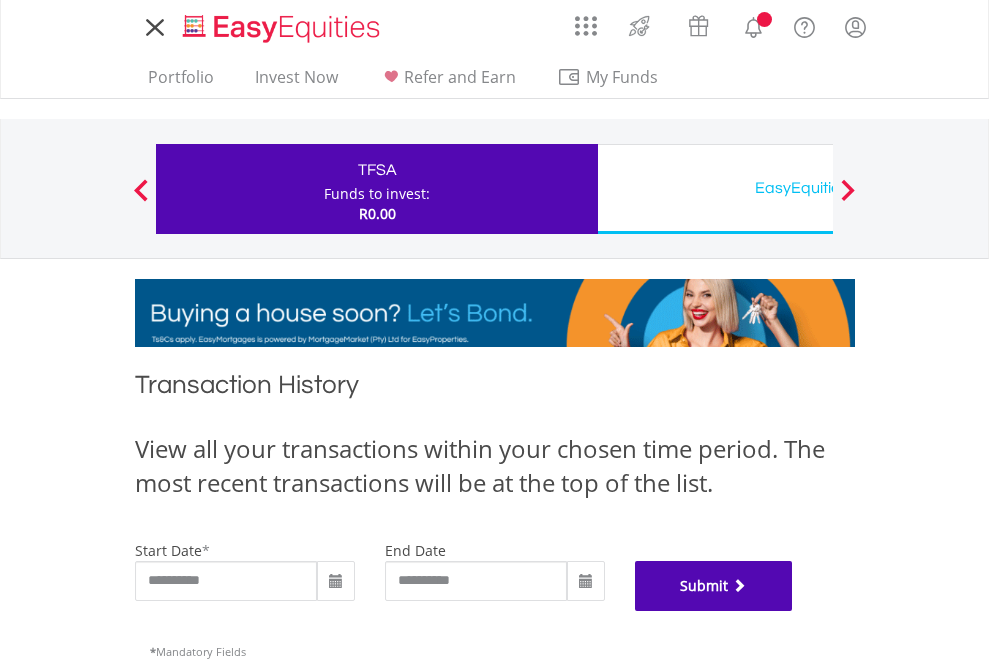 click on "Submit" at bounding box center (714, 586) 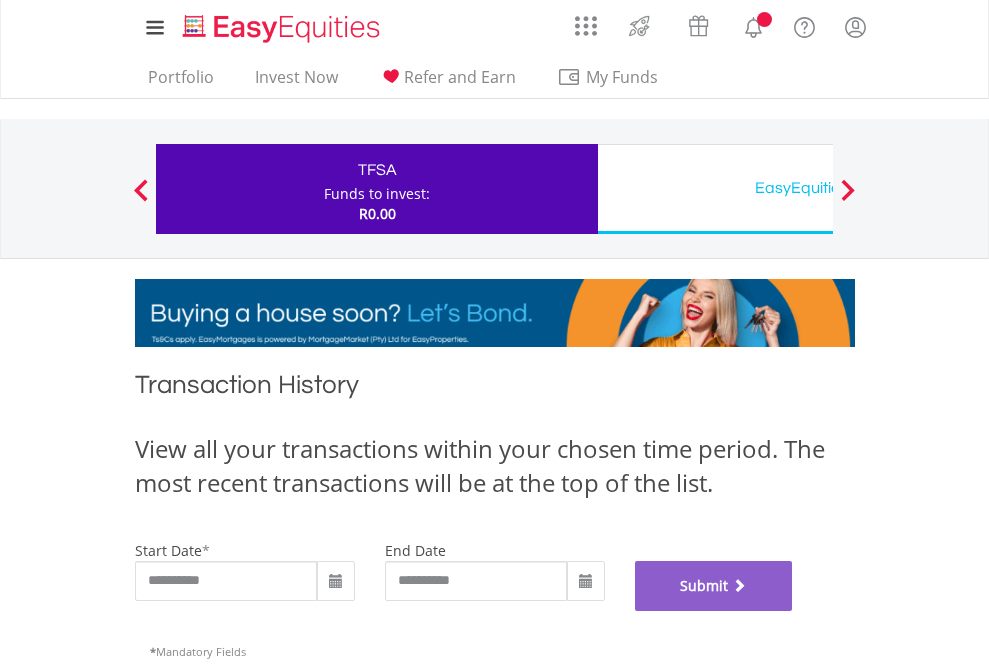 scroll, scrollTop: 811, scrollLeft: 0, axis: vertical 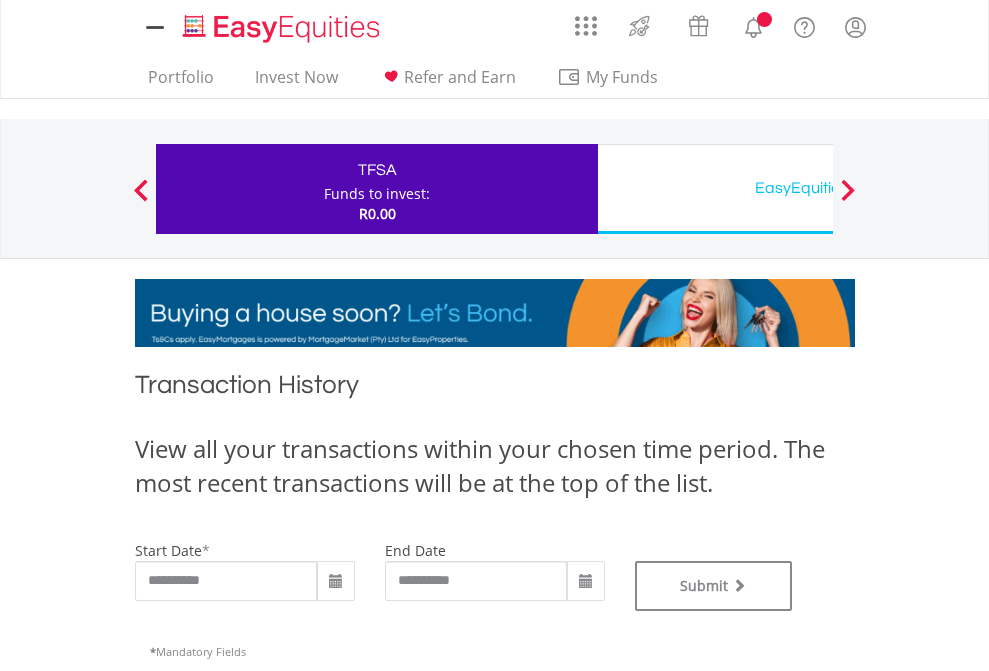 click on "EasyEquities USD" at bounding box center [818, 188] 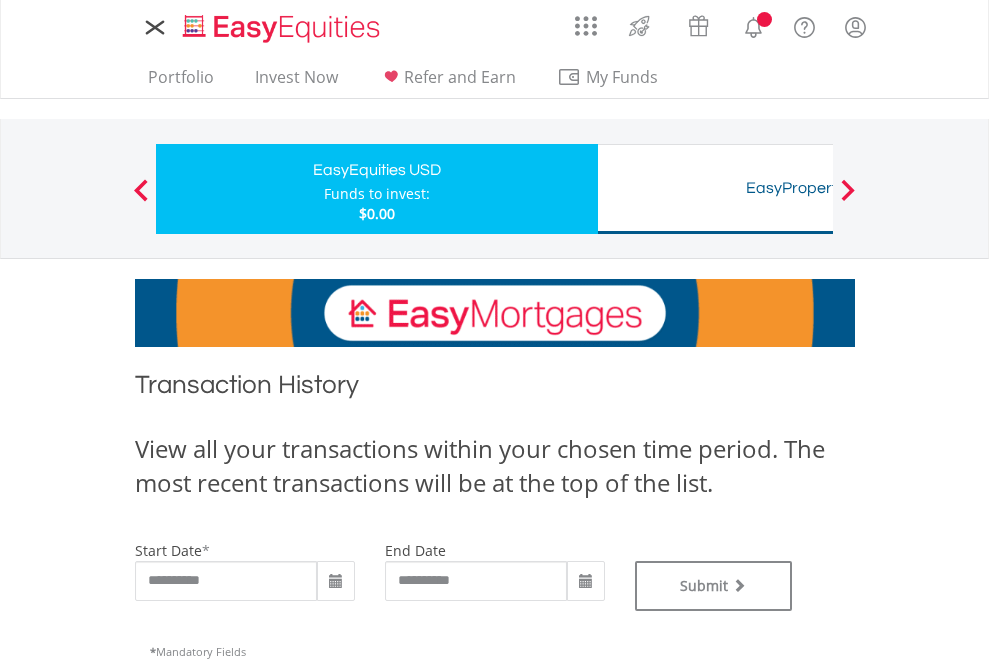 scroll, scrollTop: 0, scrollLeft: 0, axis: both 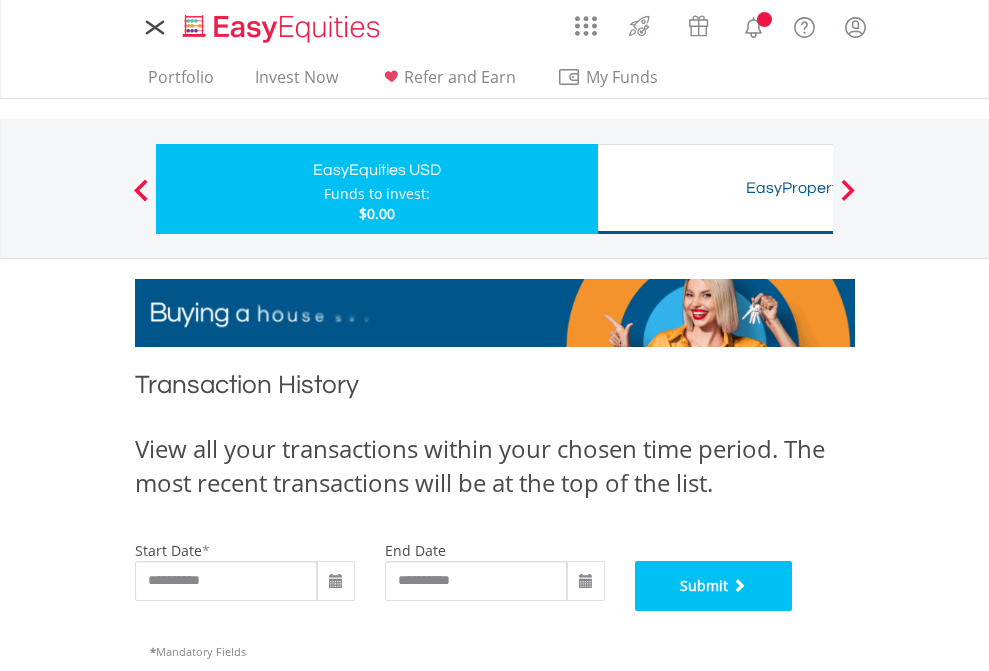 click on "Submit" at bounding box center [714, 586] 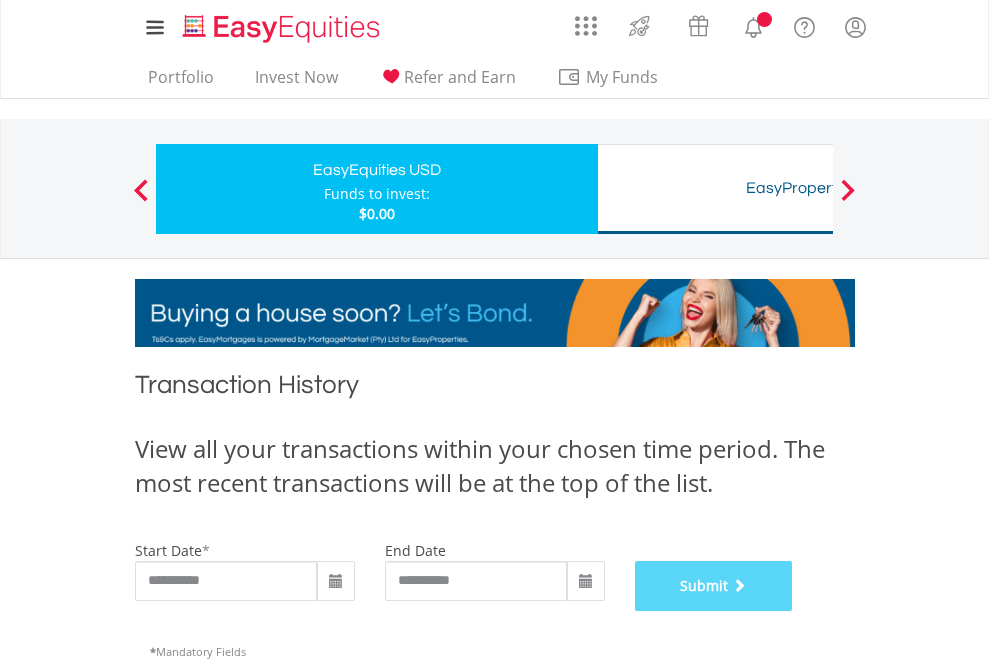 scroll, scrollTop: 811, scrollLeft: 0, axis: vertical 